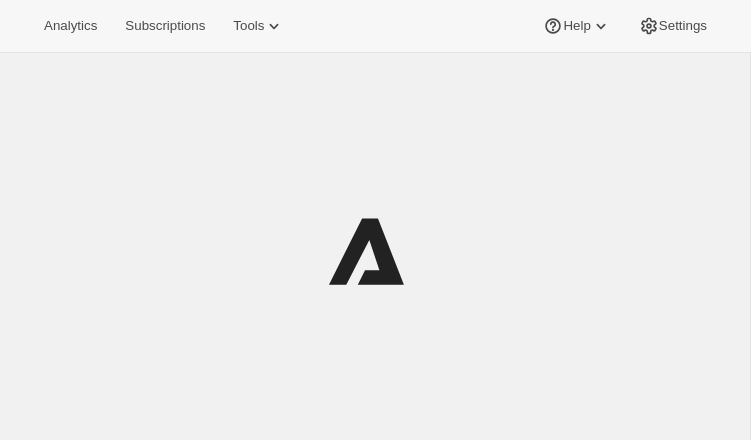 scroll, scrollTop: 0, scrollLeft: 0, axis: both 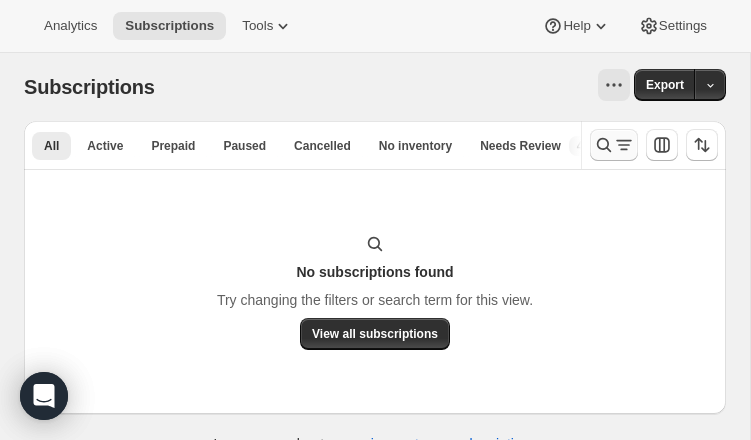 click 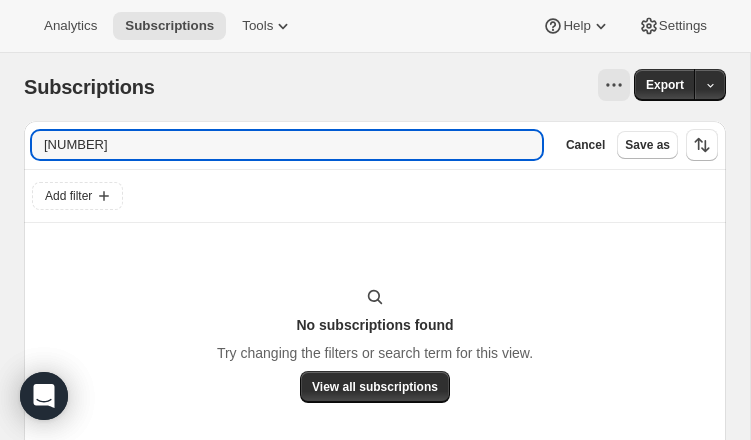 drag, startPoint x: 144, startPoint y: 142, endPoint x: -37, endPoint y: 136, distance: 181.09943 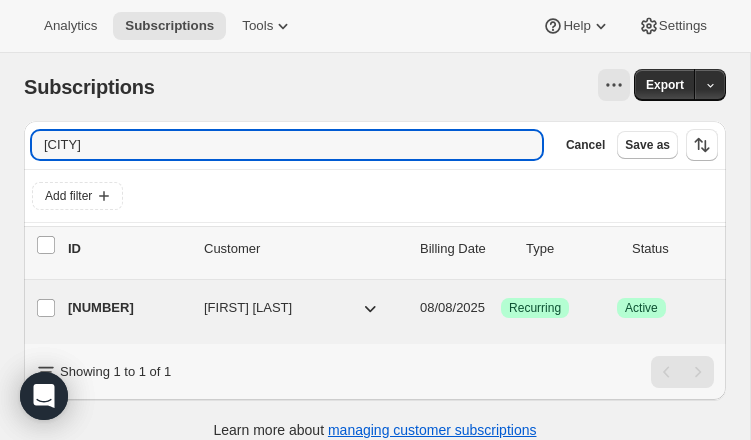 type on "[CITY]" 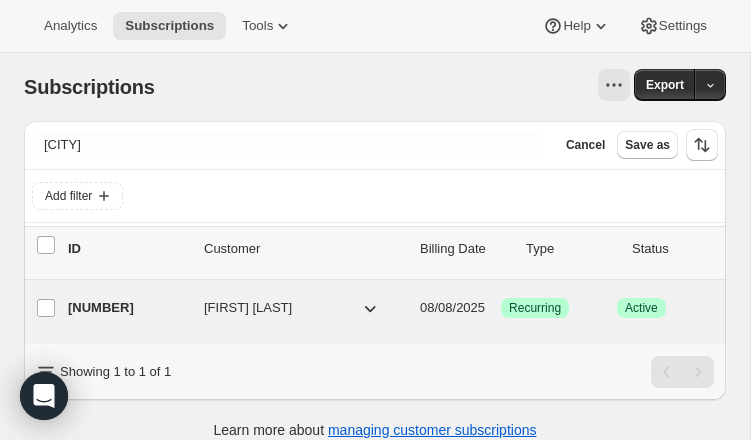 click on "[NUMBER]" at bounding box center (128, 308) 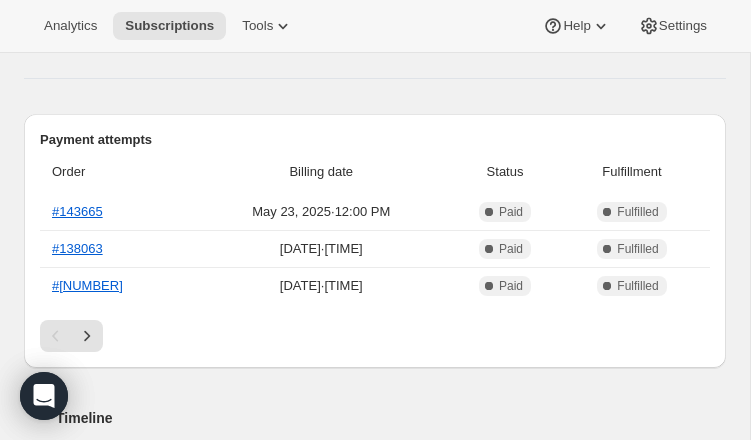 scroll, scrollTop: 656, scrollLeft: 0, axis: vertical 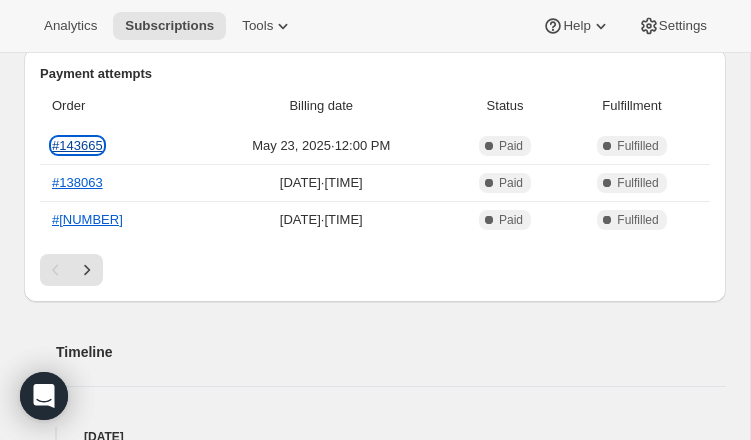click on "#[NUMBER]" at bounding box center [77, 145] 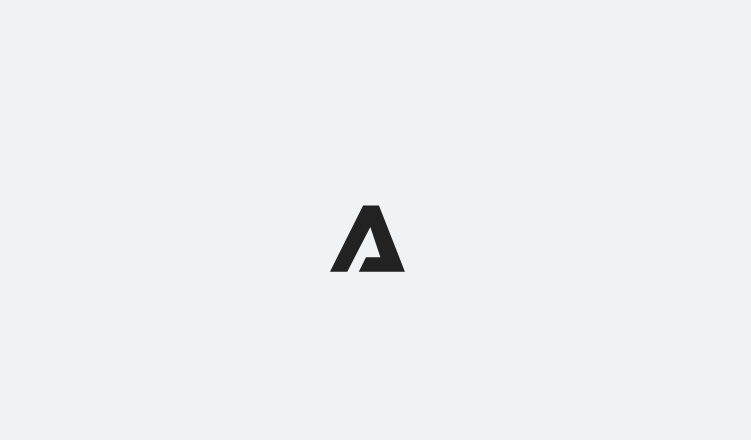 scroll, scrollTop: 0, scrollLeft: 0, axis: both 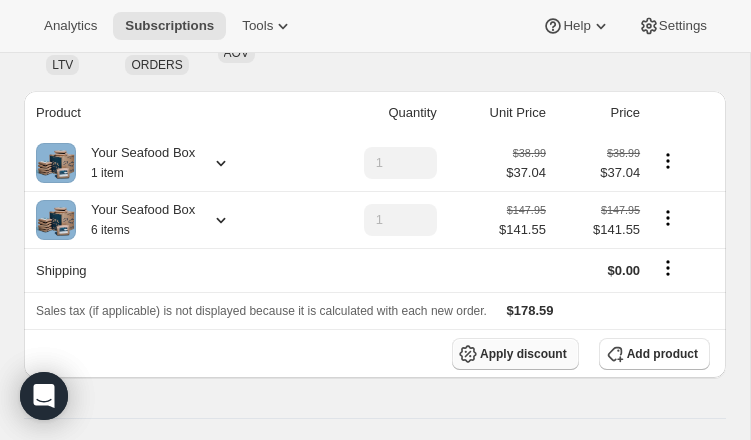 click on "Apply discount" at bounding box center [523, 354] 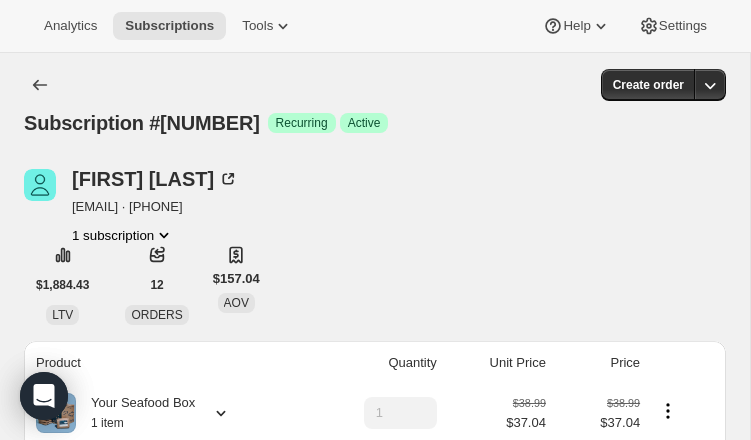 scroll, scrollTop: 250, scrollLeft: 0, axis: vertical 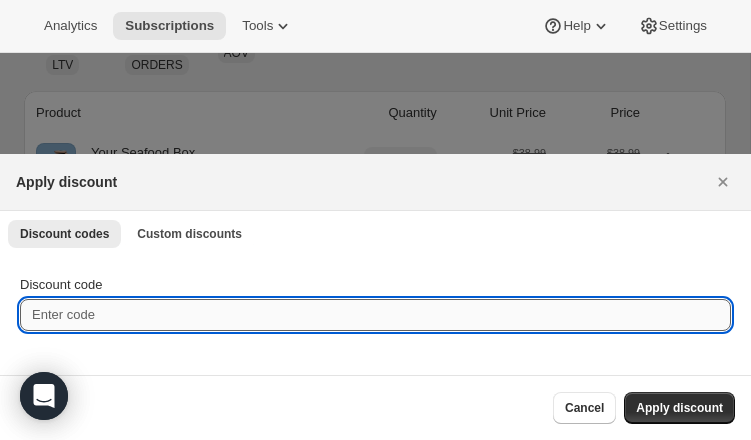 click on "Discount code" at bounding box center (375, 315) 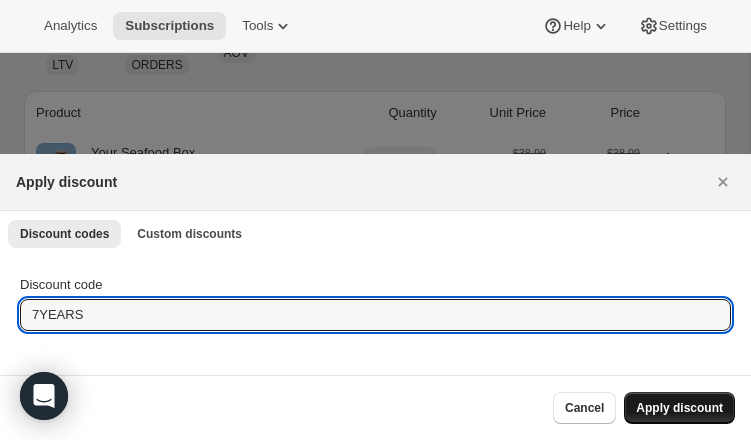 type on "7YEARS" 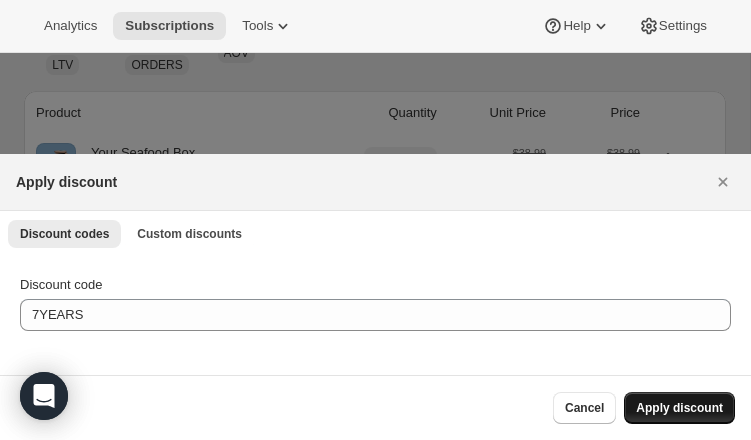 click on "Apply discount" at bounding box center (679, 408) 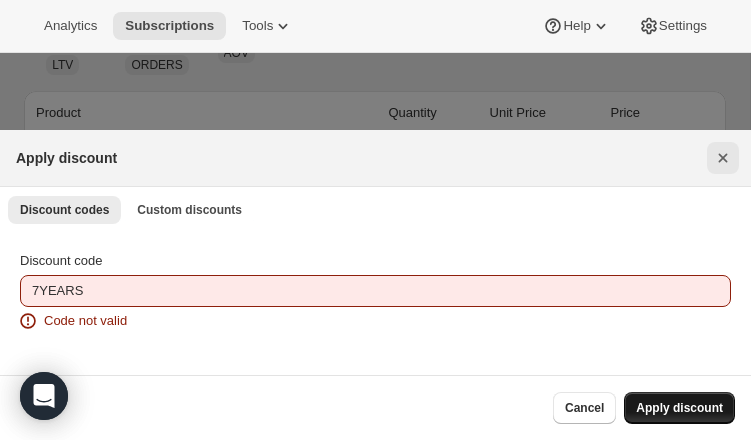 click 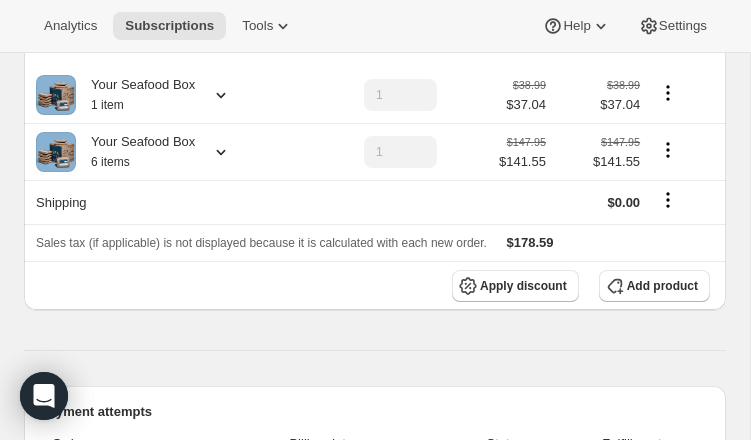scroll, scrollTop: 314, scrollLeft: 0, axis: vertical 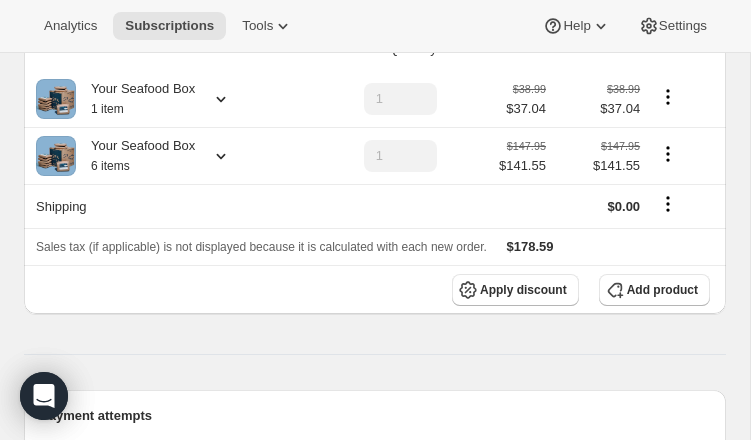 click 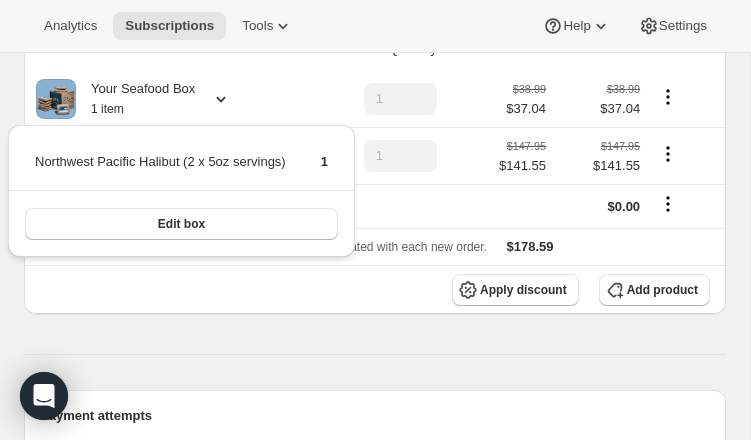 click 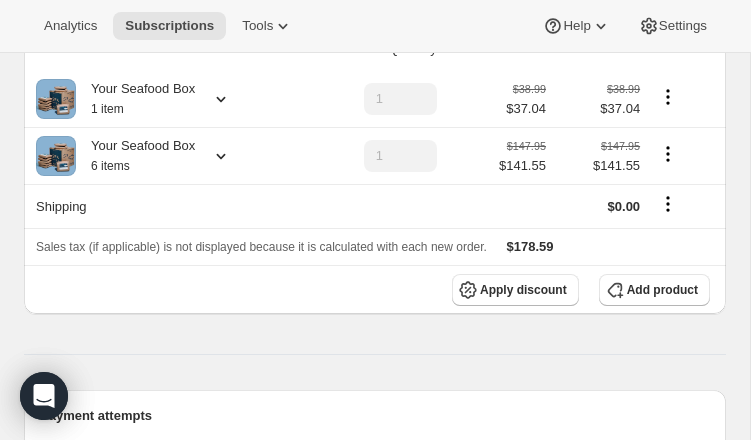 click 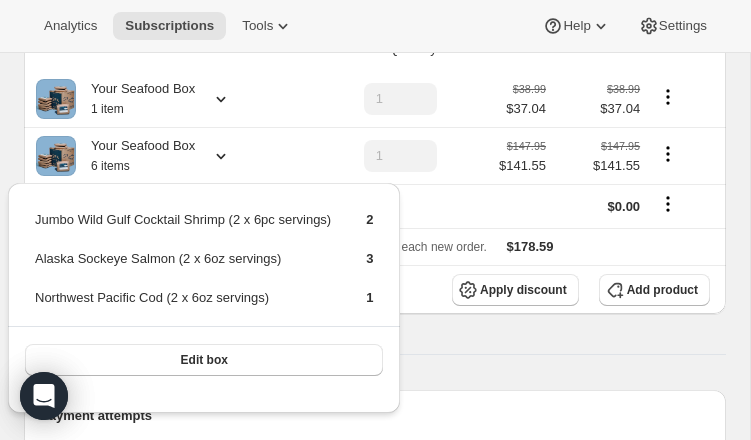 click 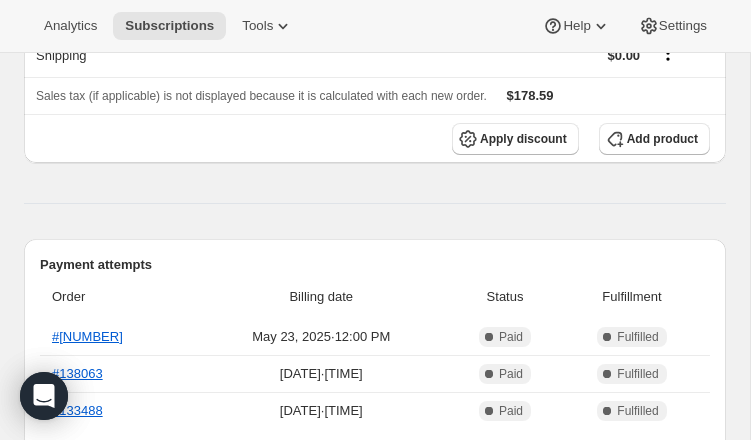 scroll, scrollTop: 402, scrollLeft: 0, axis: vertical 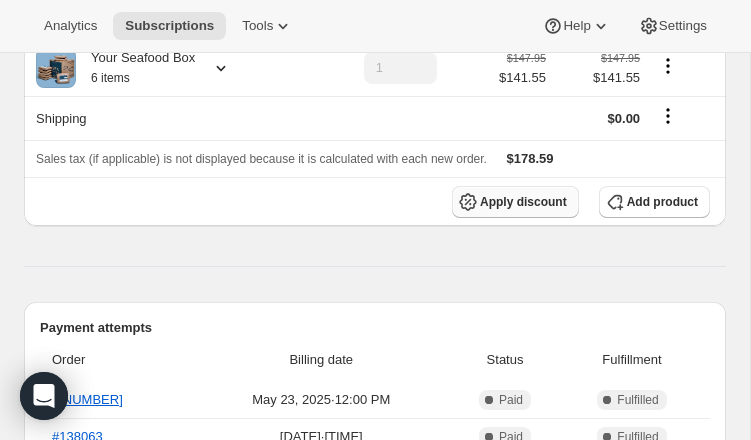click on "Apply discount" at bounding box center (523, 202) 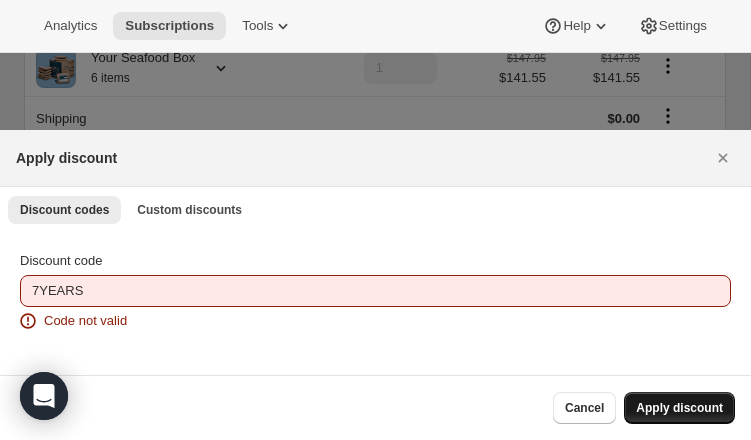 click on "Apply discount" at bounding box center [679, 408] 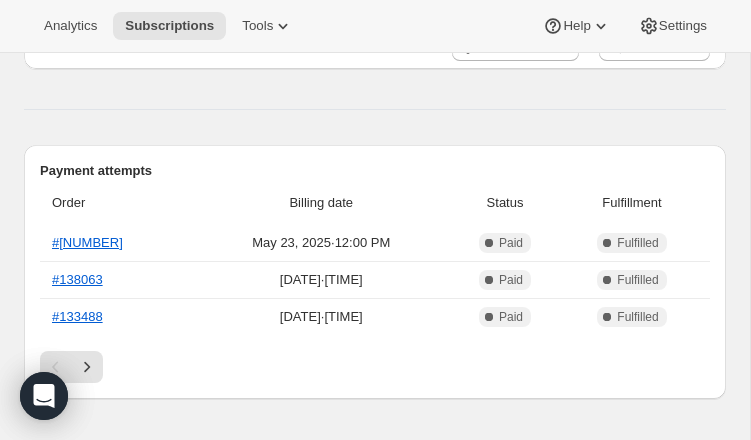 scroll, scrollTop: 603, scrollLeft: 0, axis: vertical 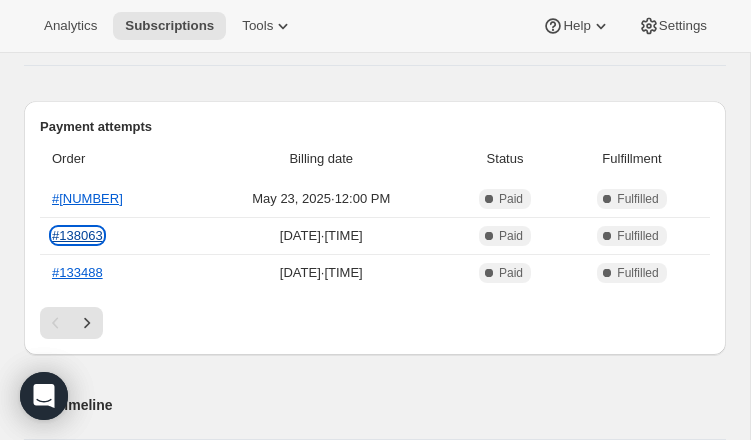 click on "#138063" at bounding box center (77, 235) 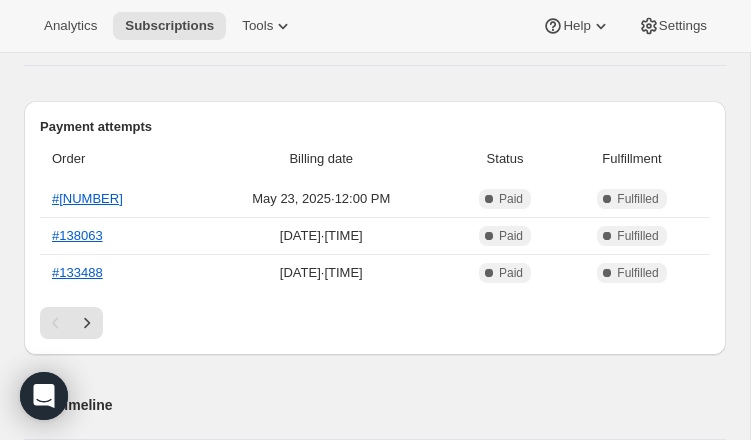 click 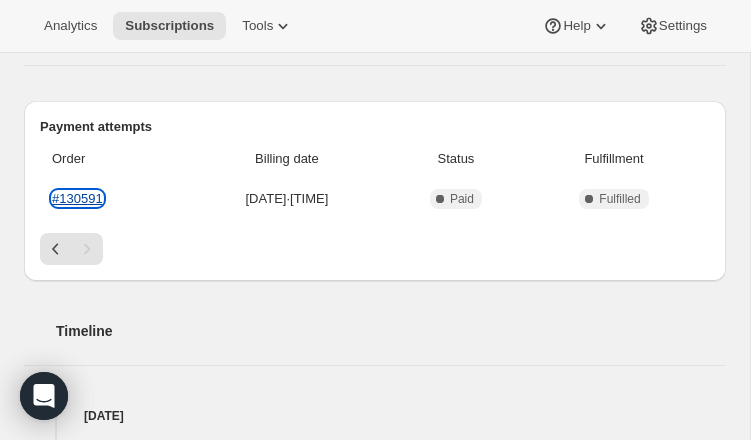 click on "#130591" at bounding box center [77, 198] 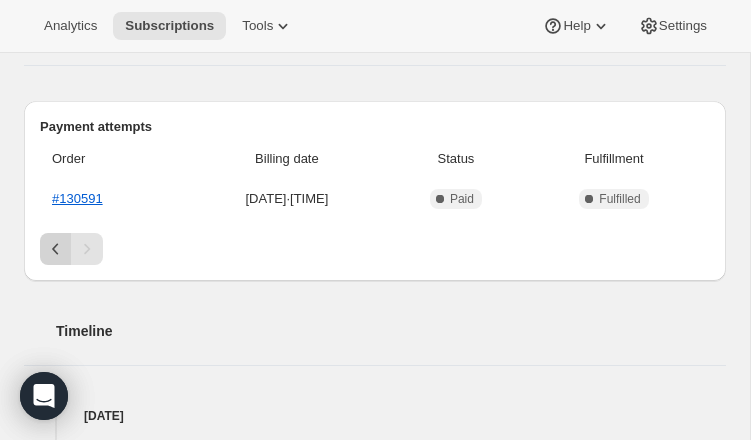 click 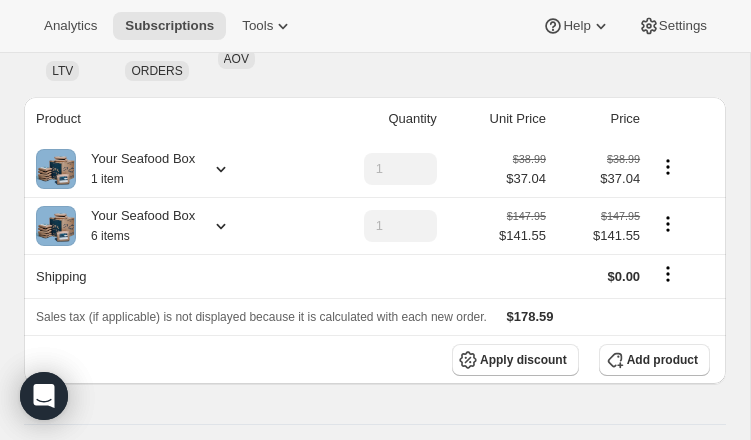 scroll, scrollTop: 247, scrollLeft: 0, axis: vertical 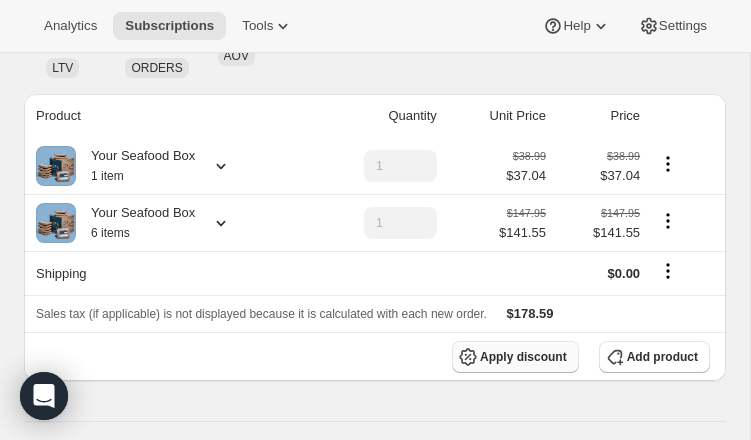 click on "Apply discount" at bounding box center (515, 357) 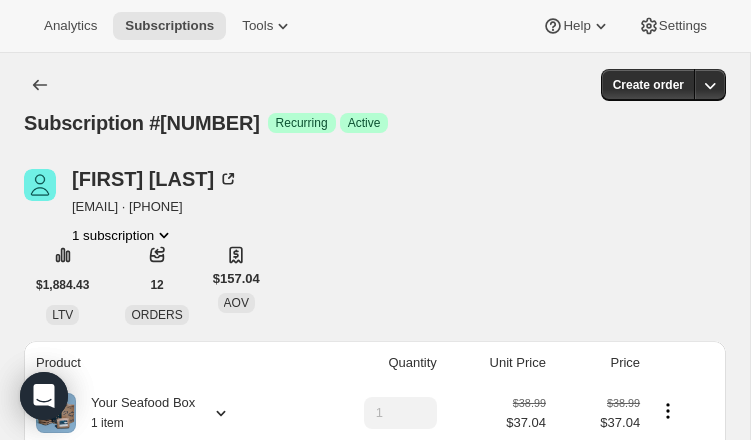 scroll, scrollTop: 247, scrollLeft: 0, axis: vertical 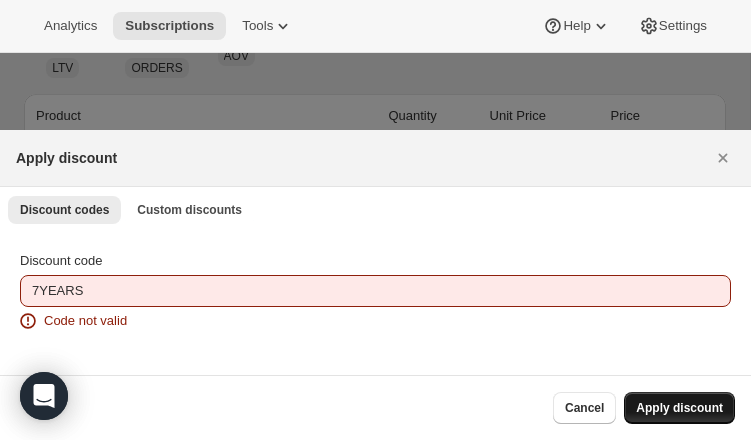 click on "Apply discount" at bounding box center [679, 408] 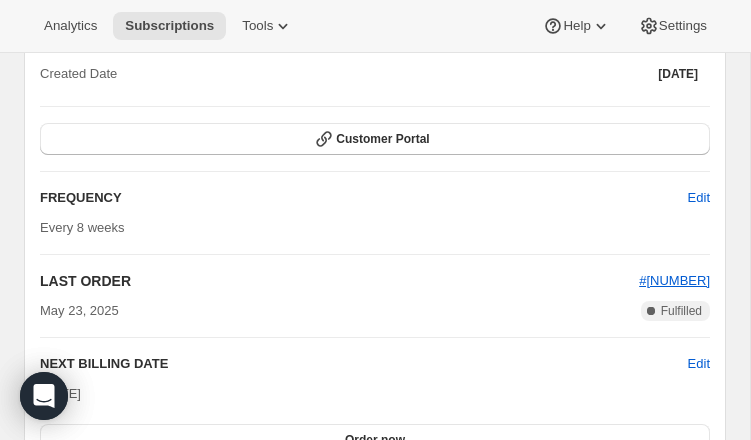 scroll, scrollTop: 2334, scrollLeft: 0, axis: vertical 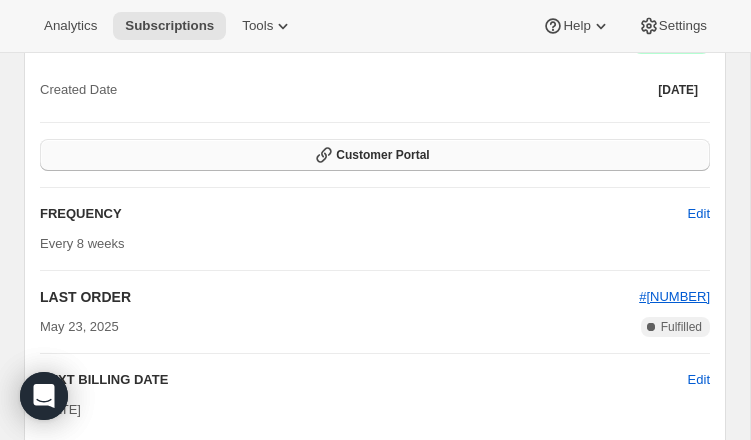 click on "Customer Portal" at bounding box center (375, 155) 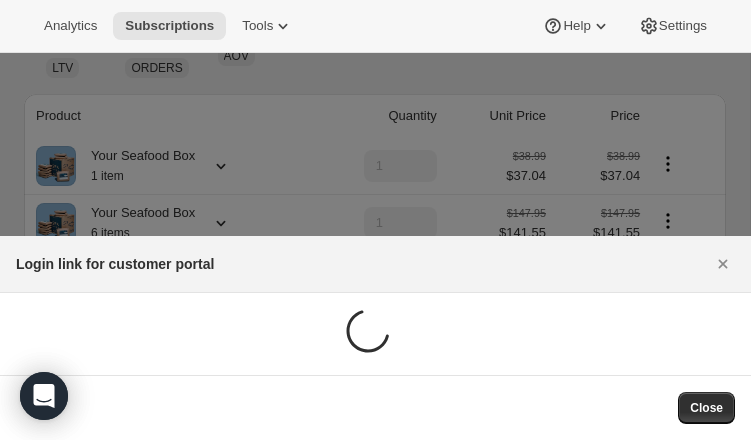 scroll, scrollTop: 0, scrollLeft: 0, axis: both 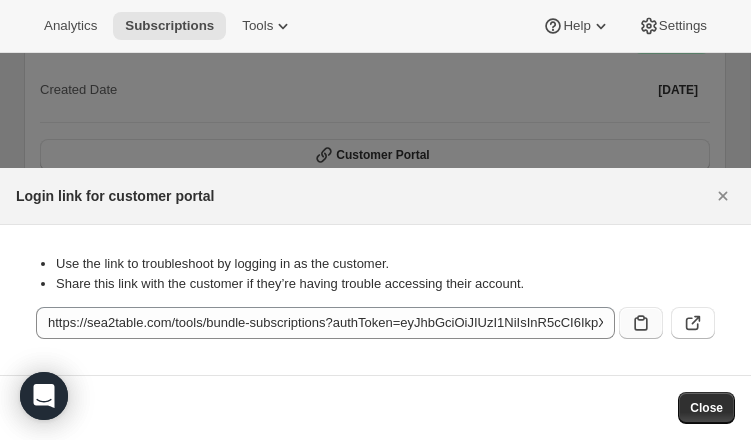 click 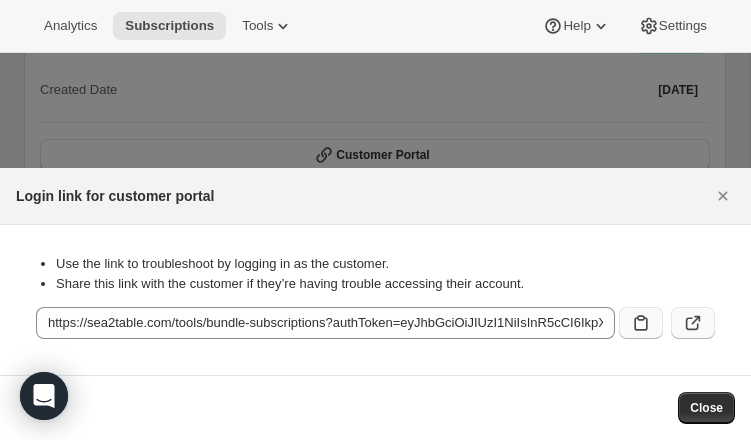 click 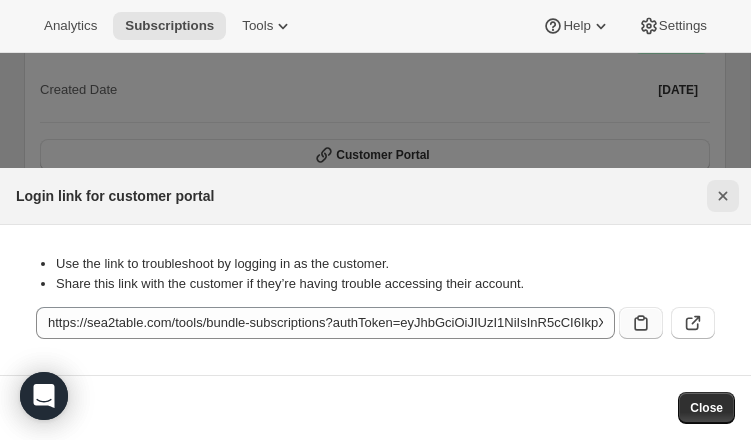 click 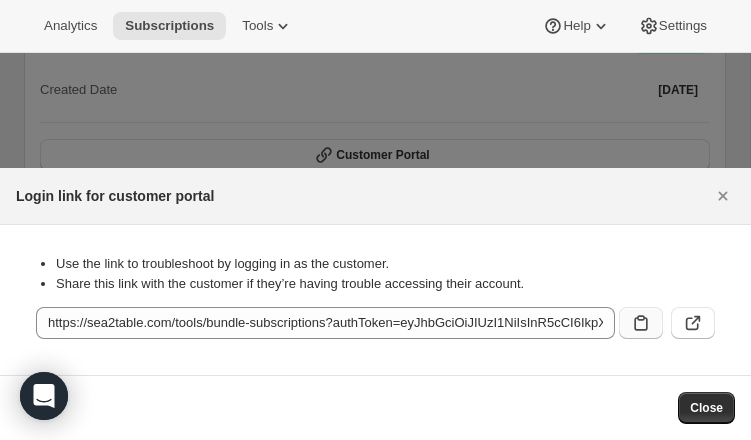 scroll, scrollTop: 2334, scrollLeft: 0, axis: vertical 